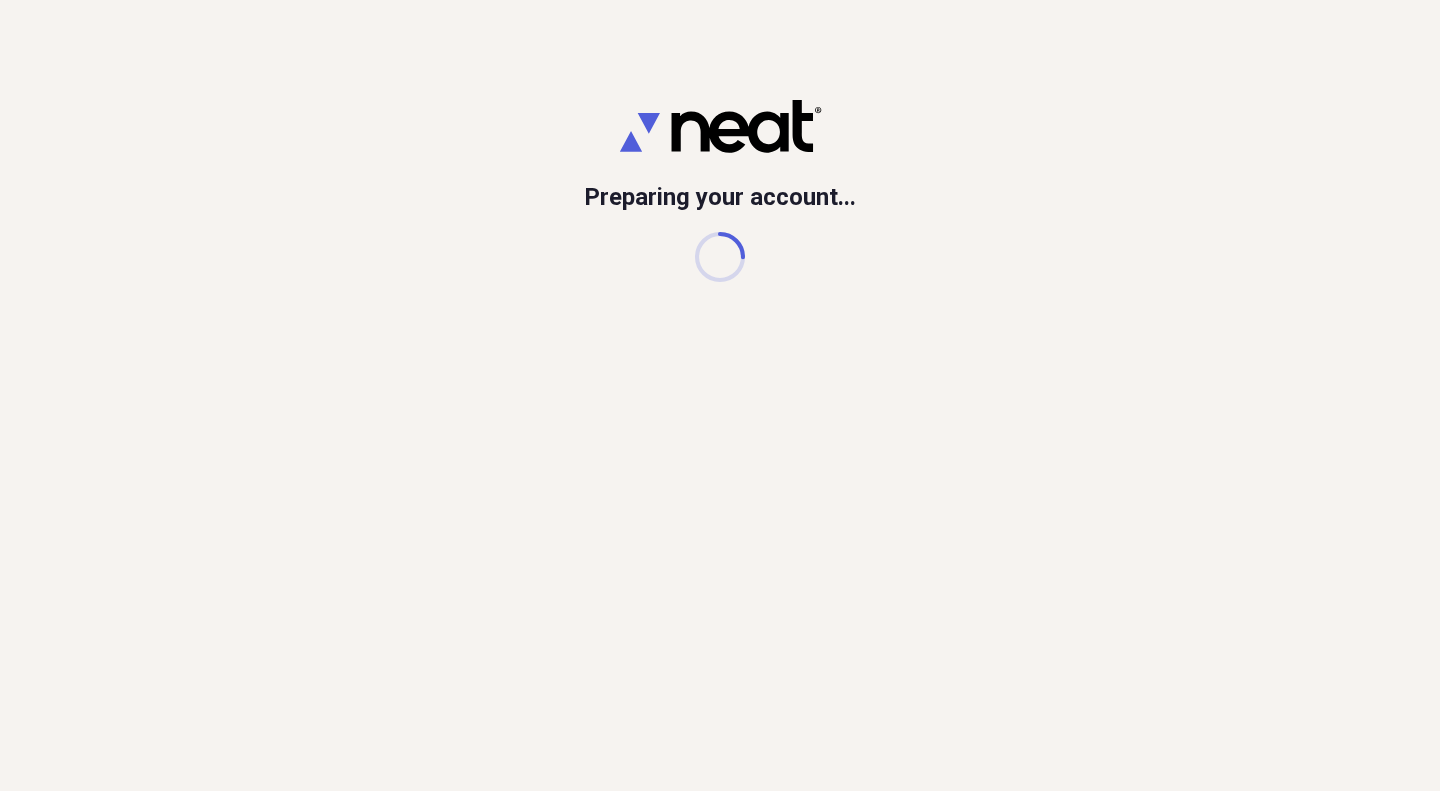 scroll, scrollTop: 0, scrollLeft: 0, axis: both 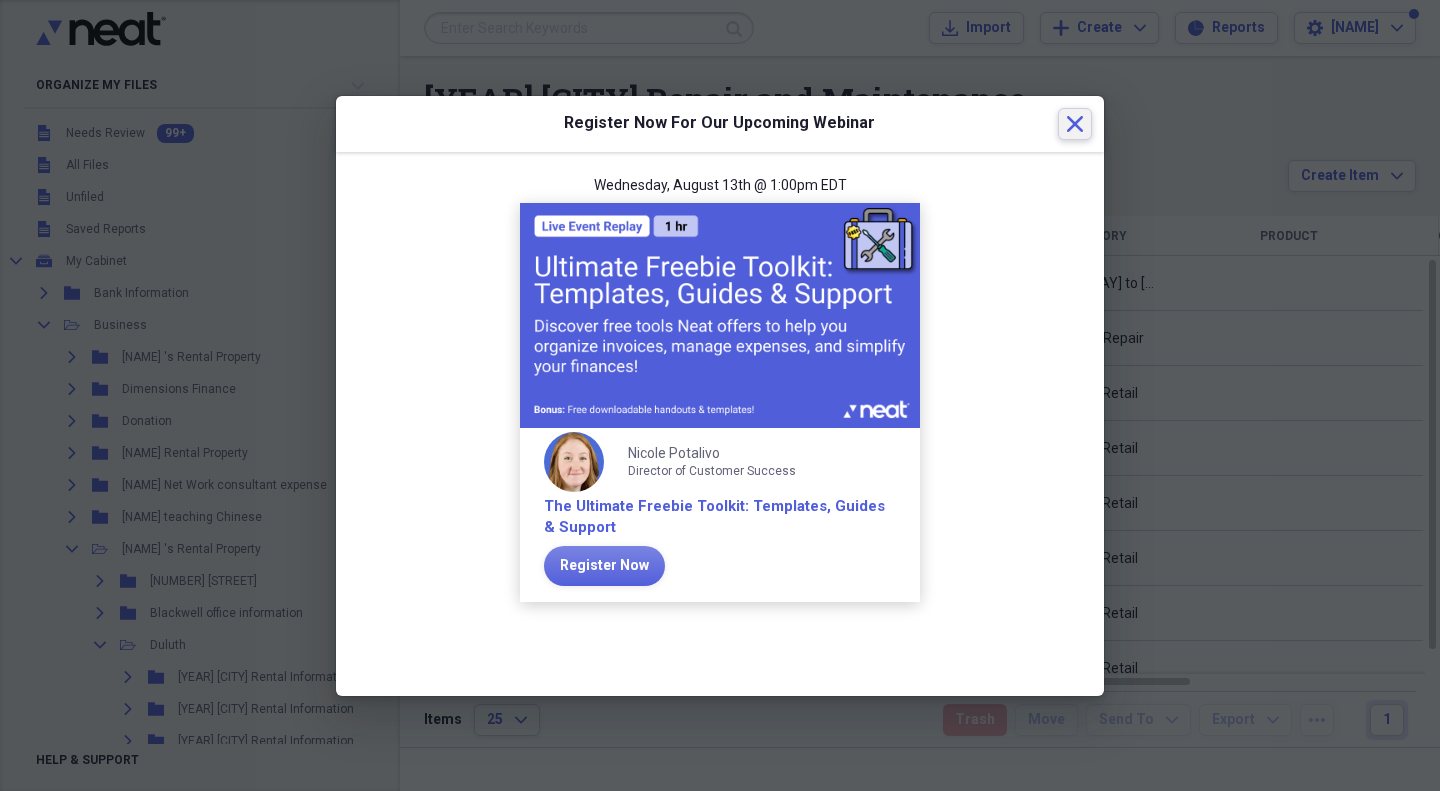 click 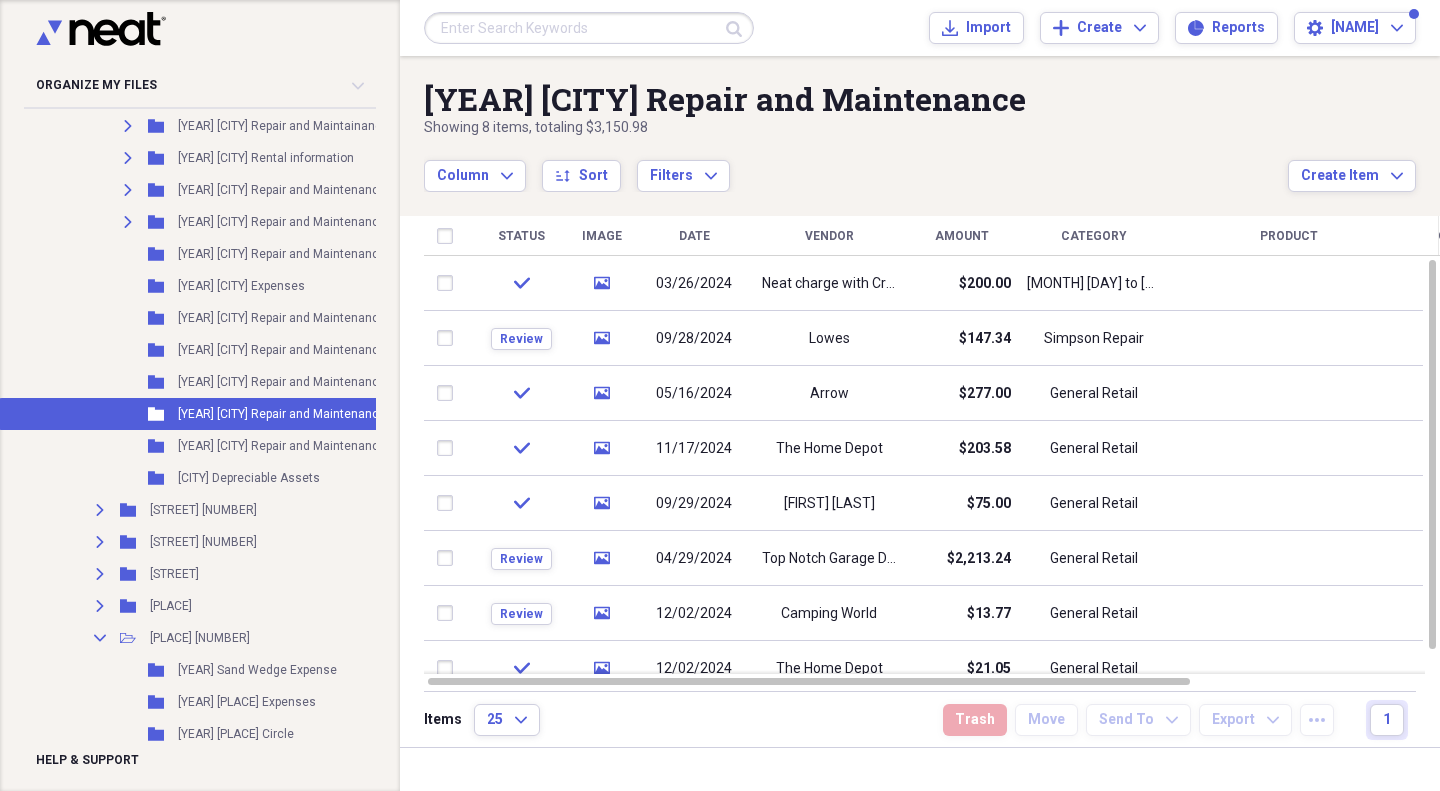 scroll, scrollTop: 652, scrollLeft: 0, axis: vertical 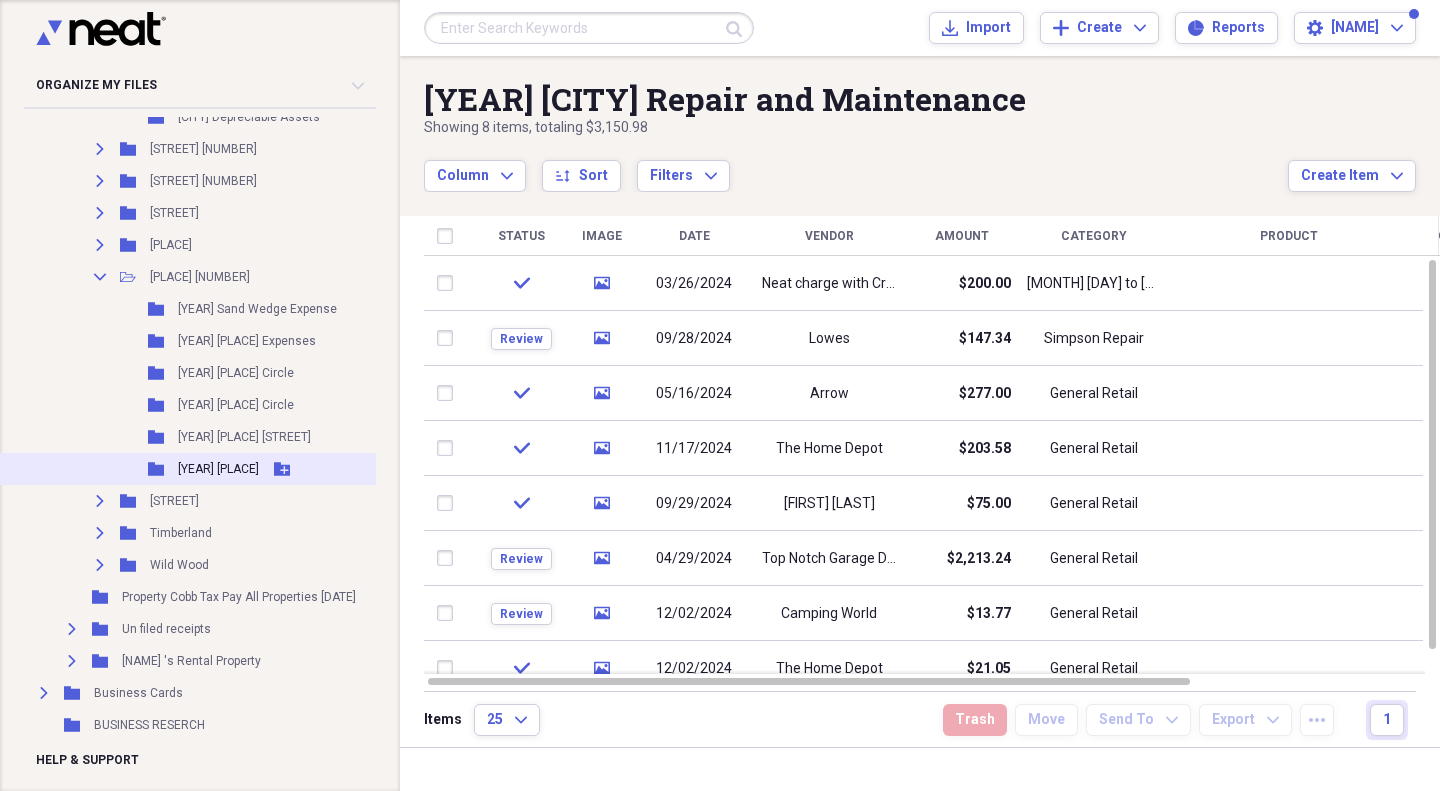 click on "[YEAR] [PLACE]" at bounding box center (218, 469) 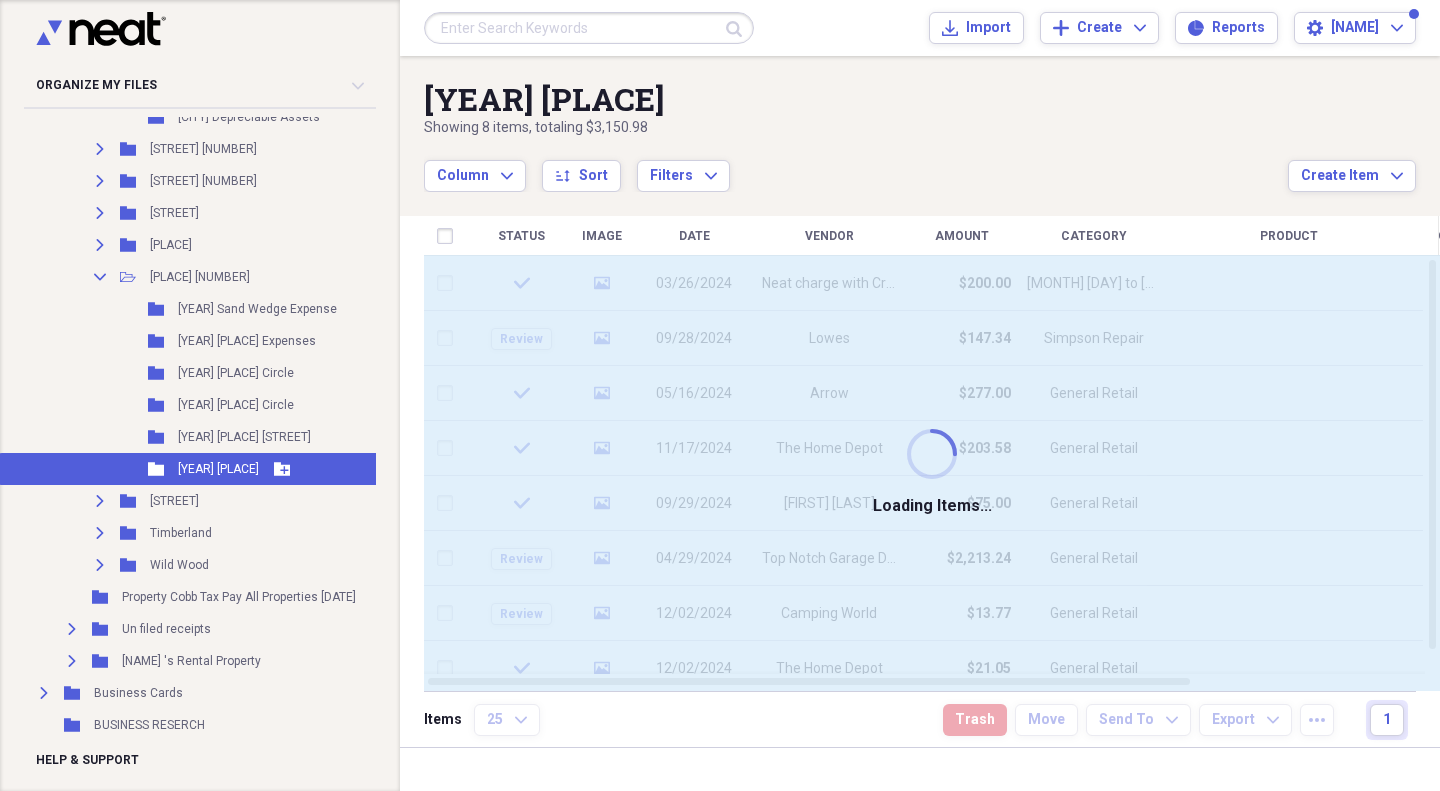 click on "[YEAR] [PLACE]" at bounding box center [218, 469] 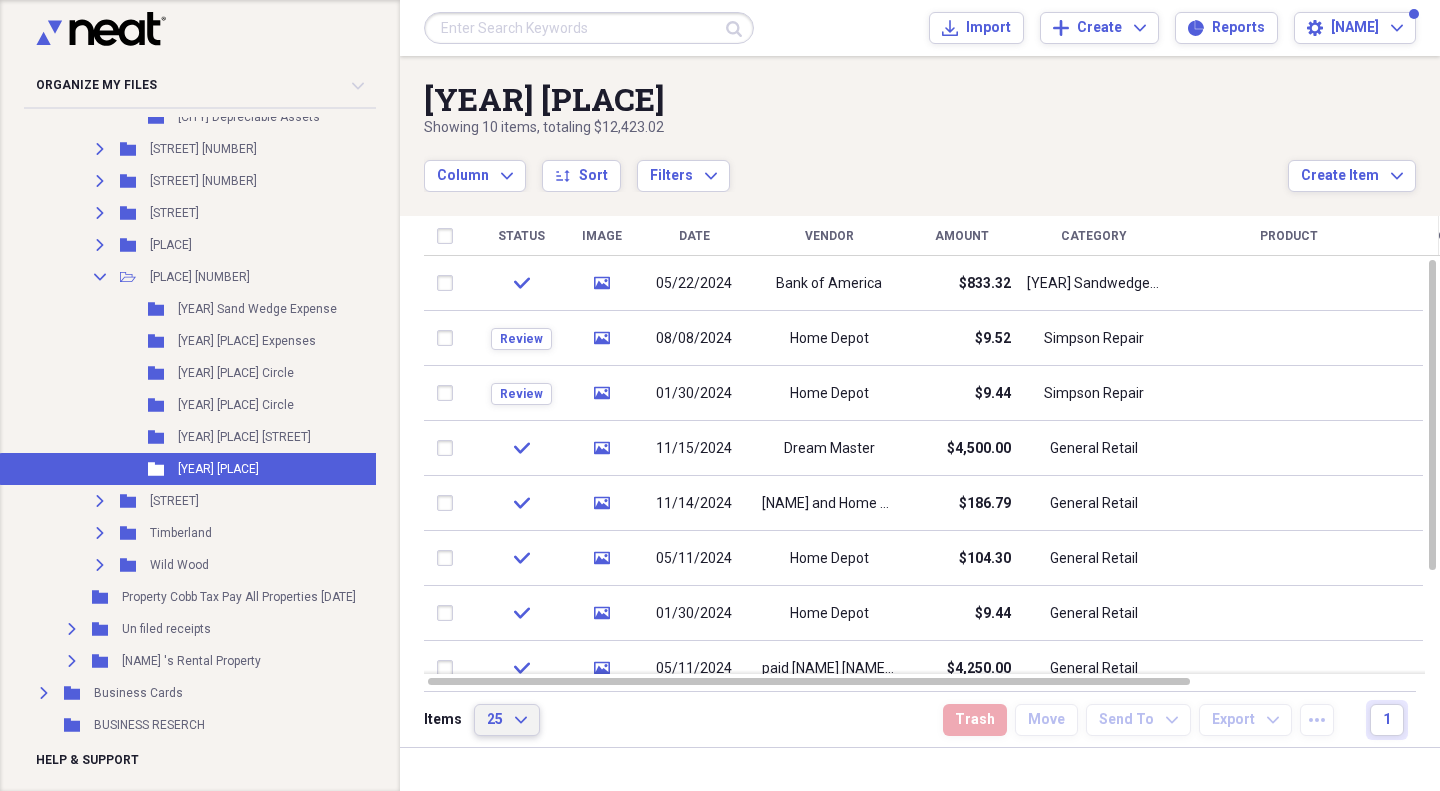 click on "Expand" 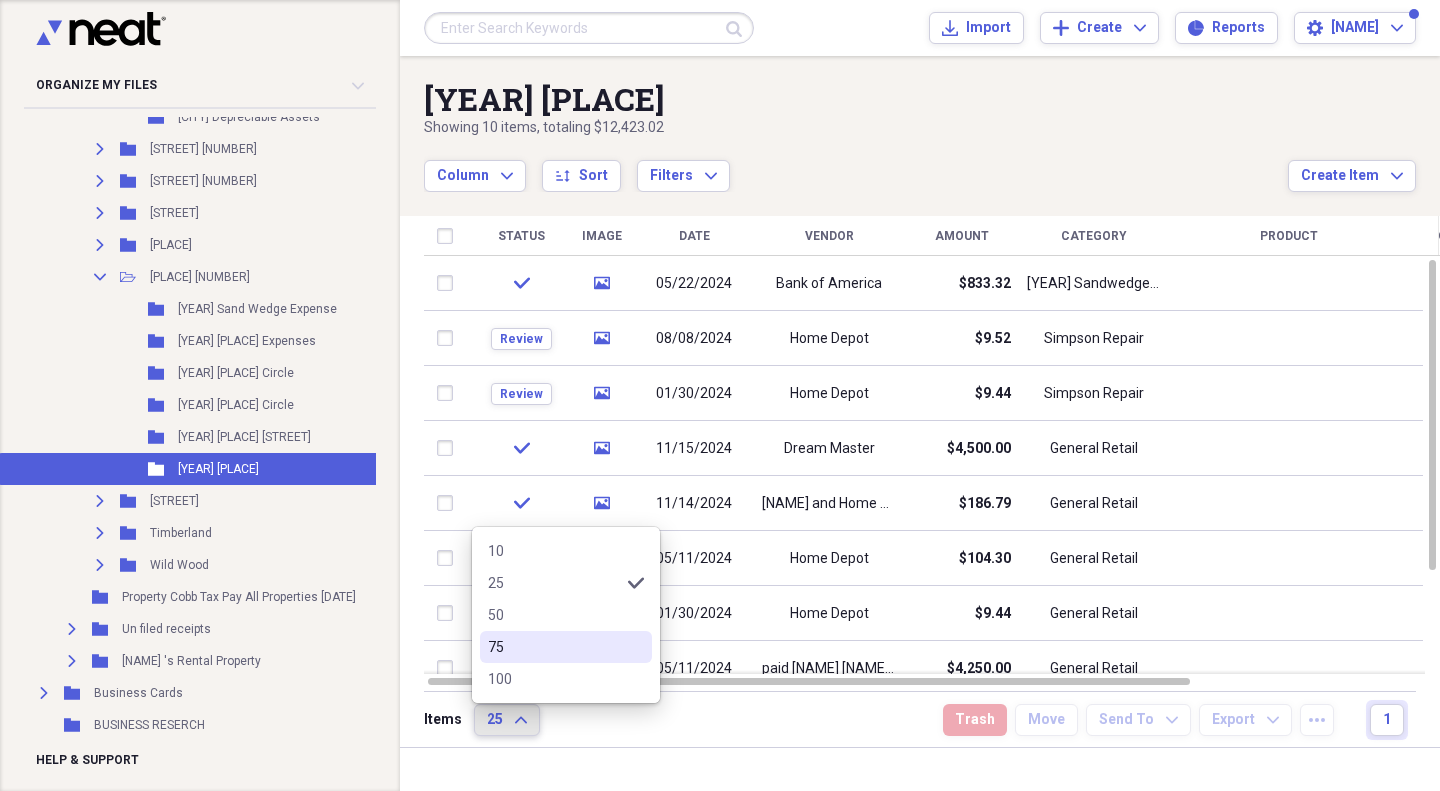 click on "75" at bounding box center (554, 647) 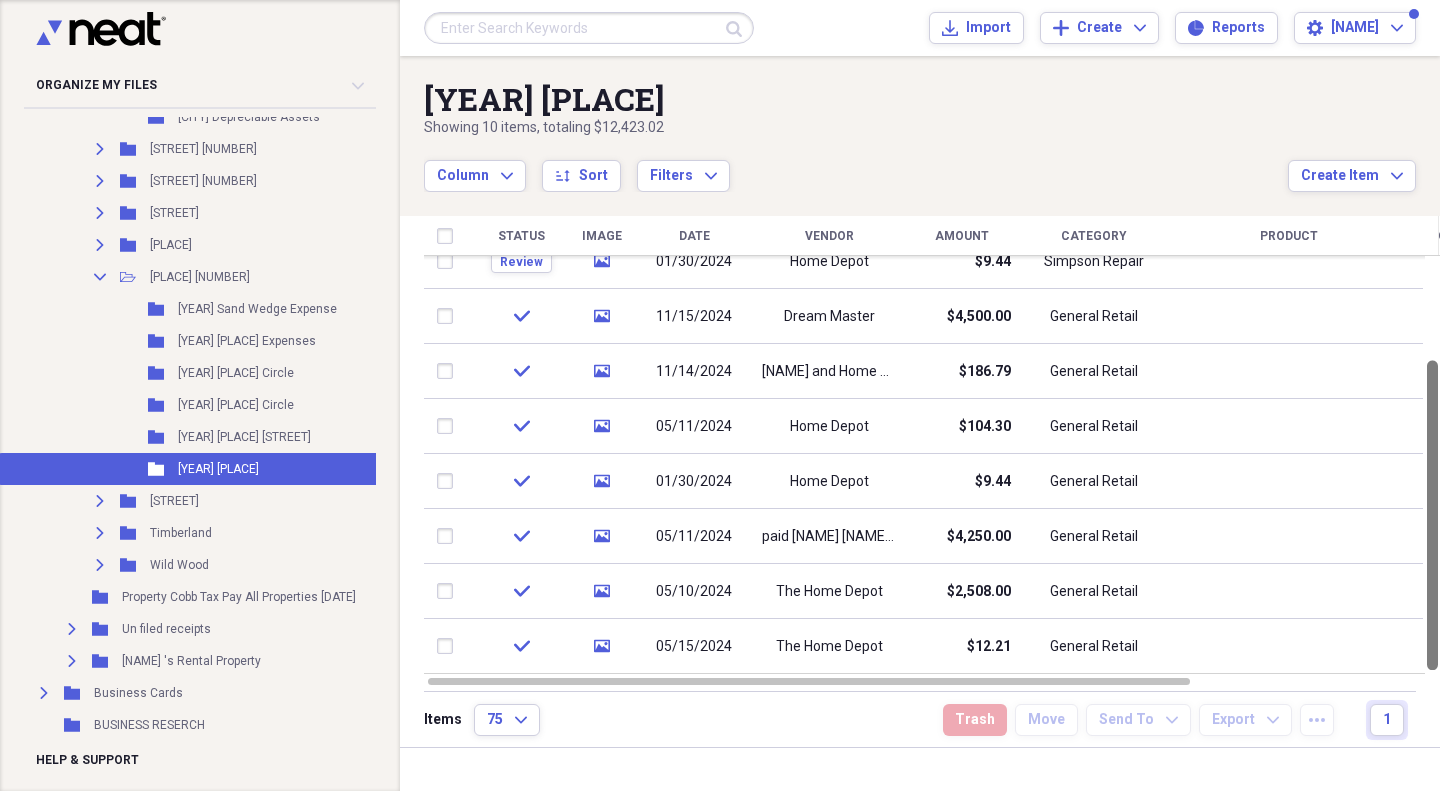 drag, startPoint x: 1430, startPoint y: 513, endPoint x: 1437, endPoint y: 655, distance: 142.17242 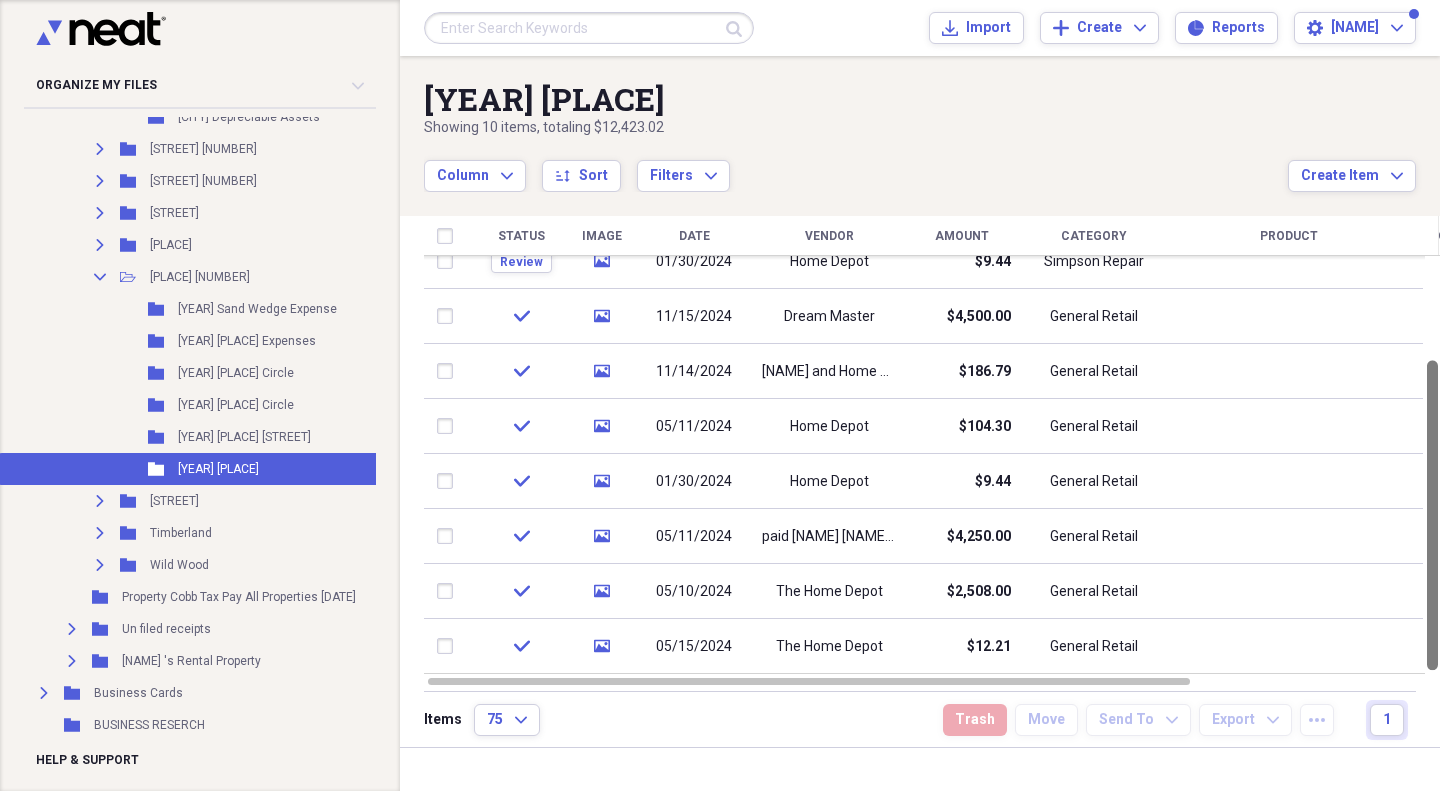 drag, startPoint x: 1428, startPoint y: 620, endPoint x: 1429, endPoint y: 689, distance: 69.00725 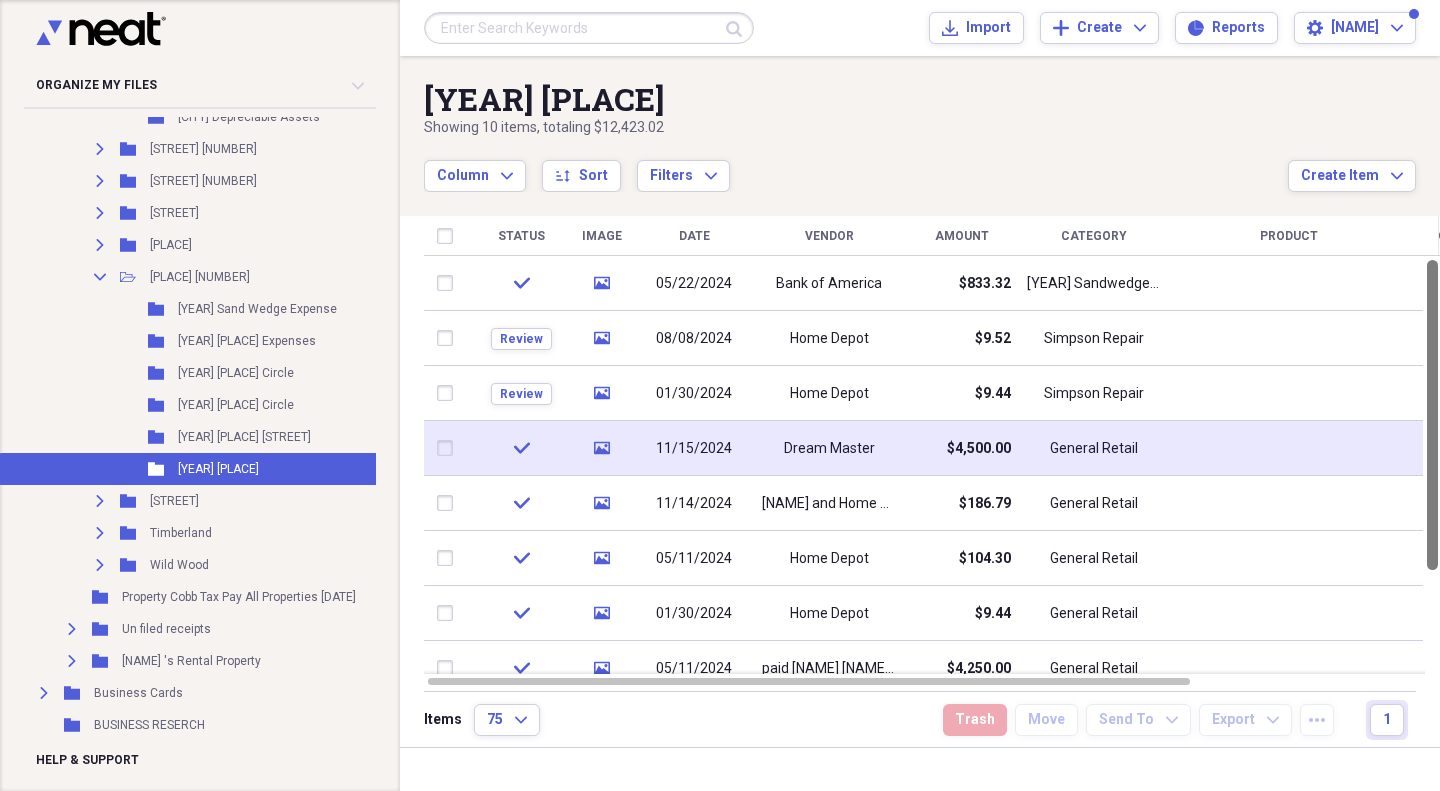 drag, startPoint x: 1433, startPoint y: 602, endPoint x: 1424, endPoint y: 436, distance: 166.24379 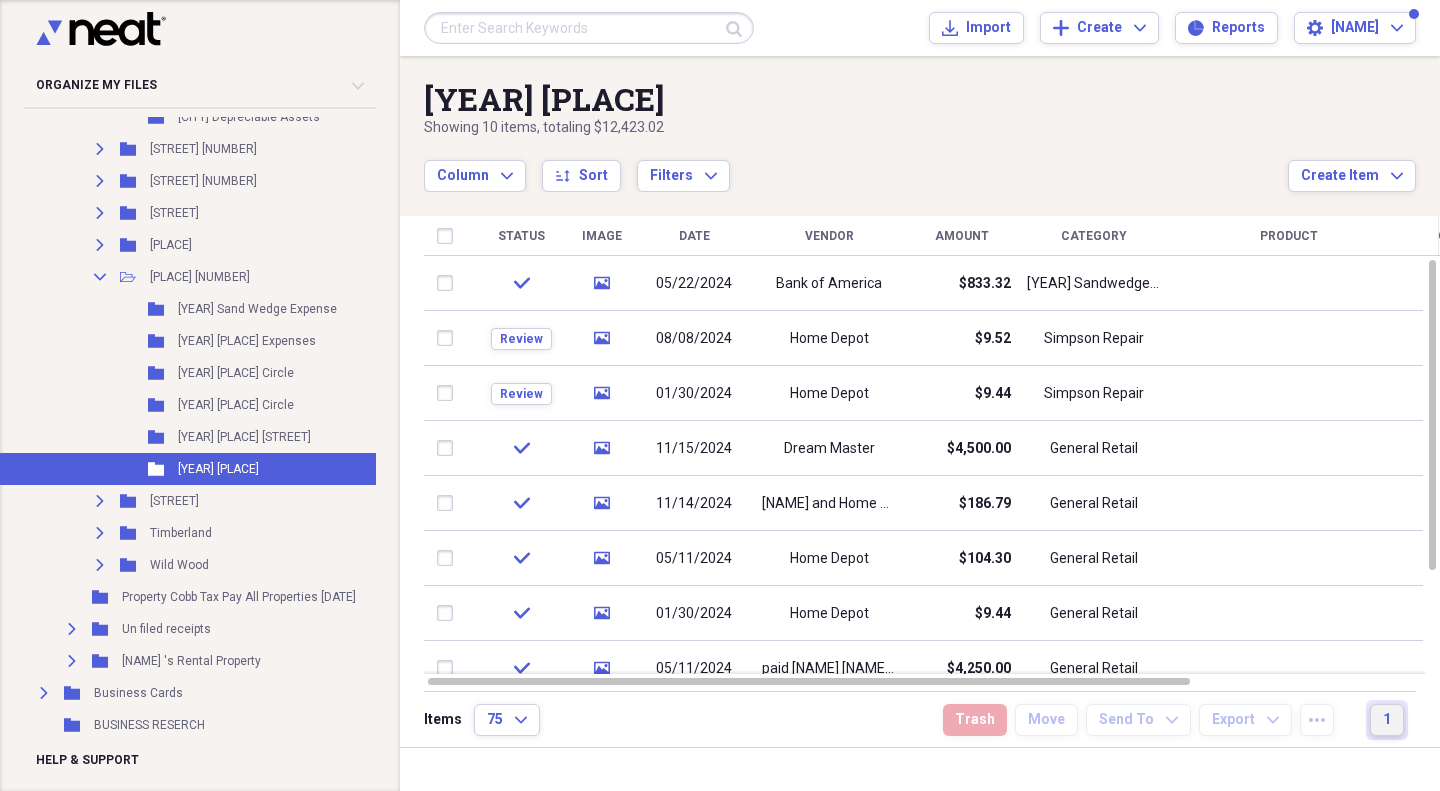 click on "1" at bounding box center [1387, 720] 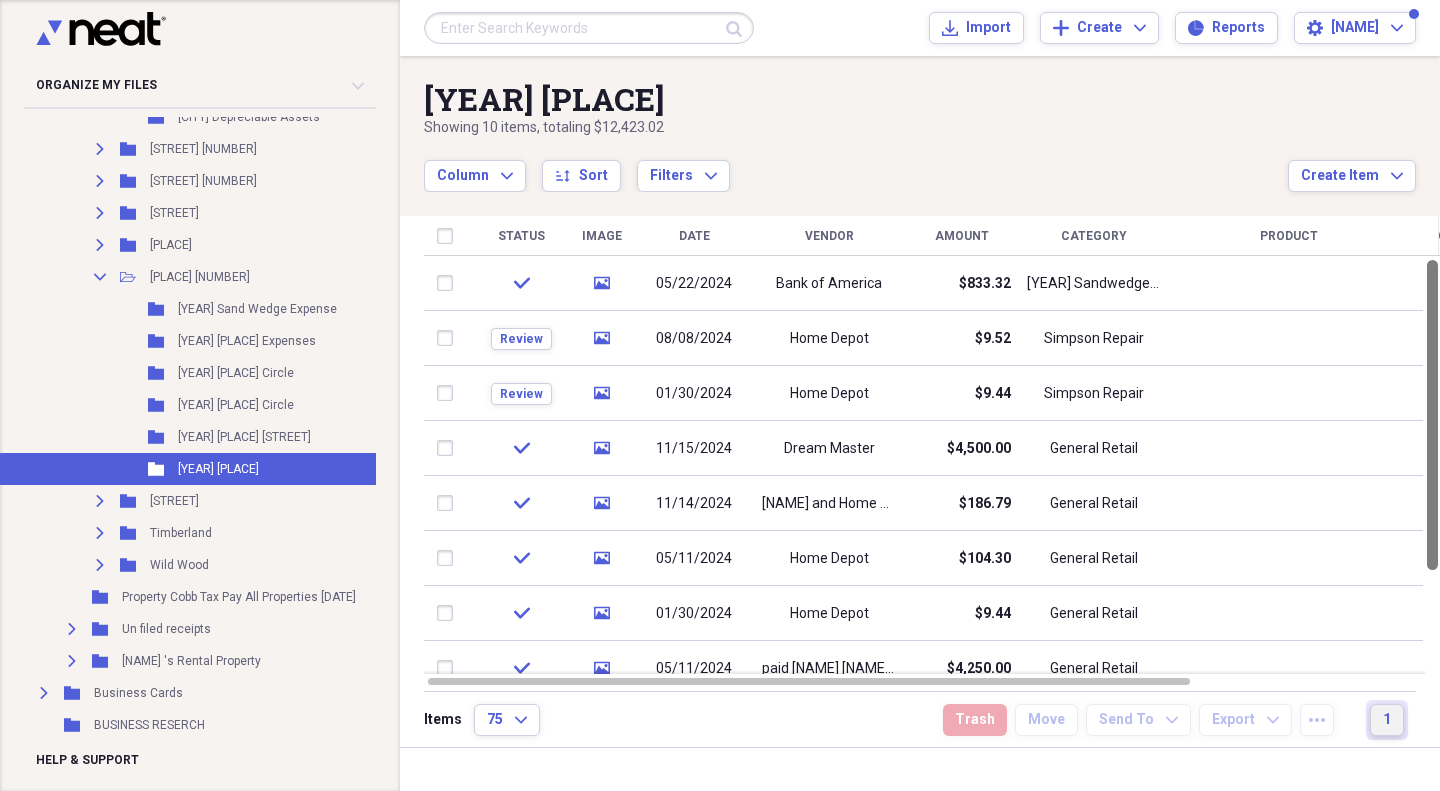 drag, startPoint x: 1435, startPoint y: 385, endPoint x: 1425, endPoint y: 299, distance: 86.579445 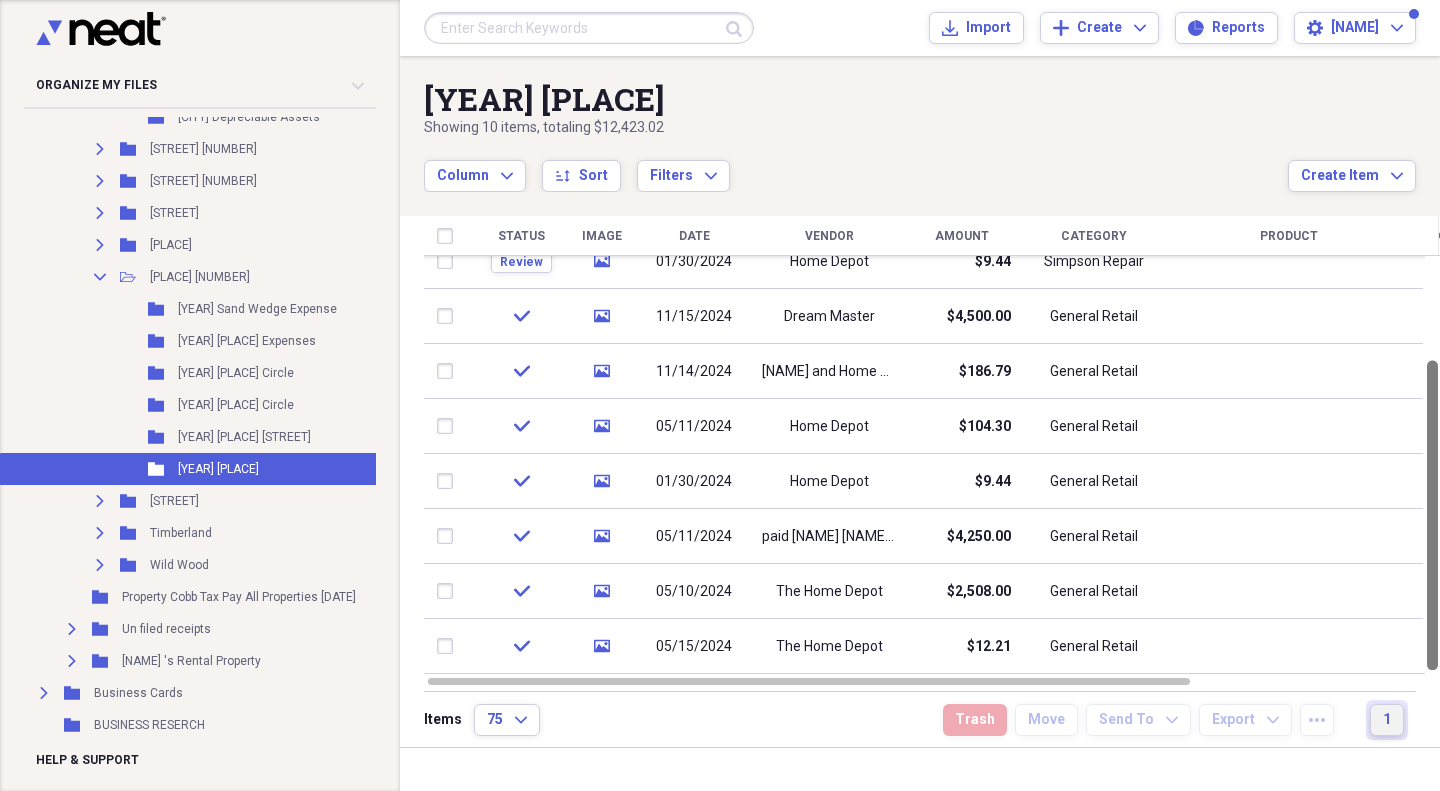 drag, startPoint x: 1427, startPoint y: 376, endPoint x: 1439, endPoint y: 591, distance: 215.33463 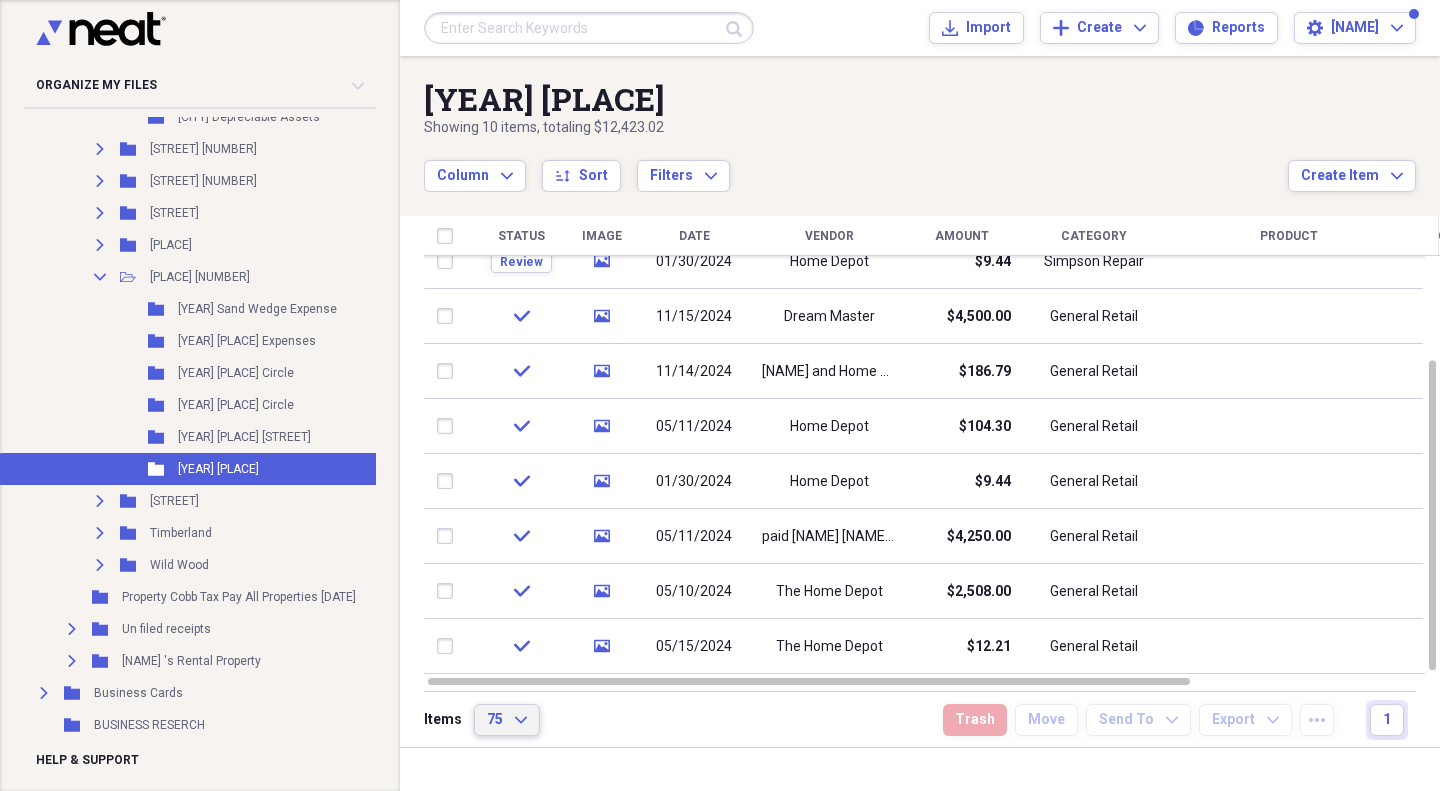 click on "Expand" 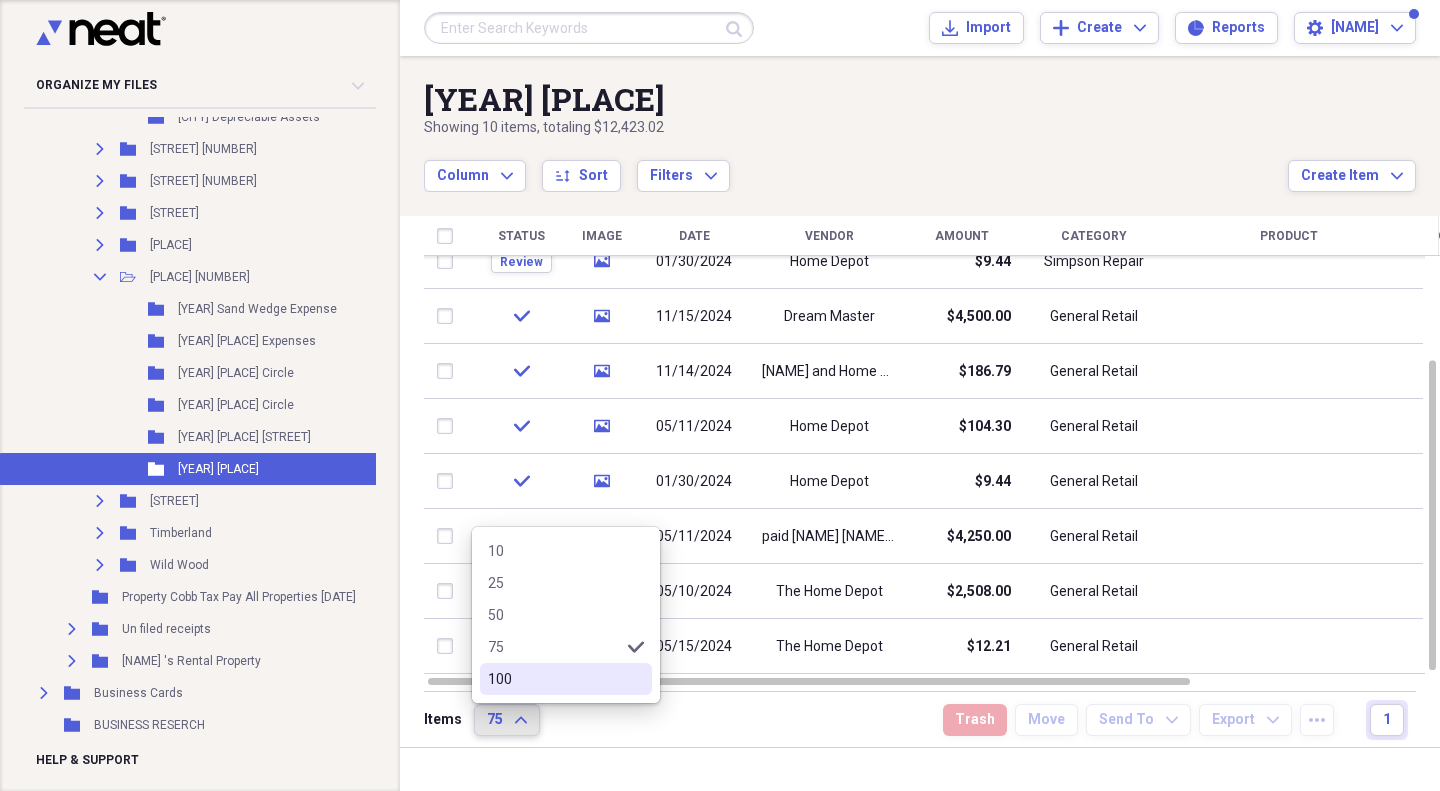 click on "100" at bounding box center (554, 679) 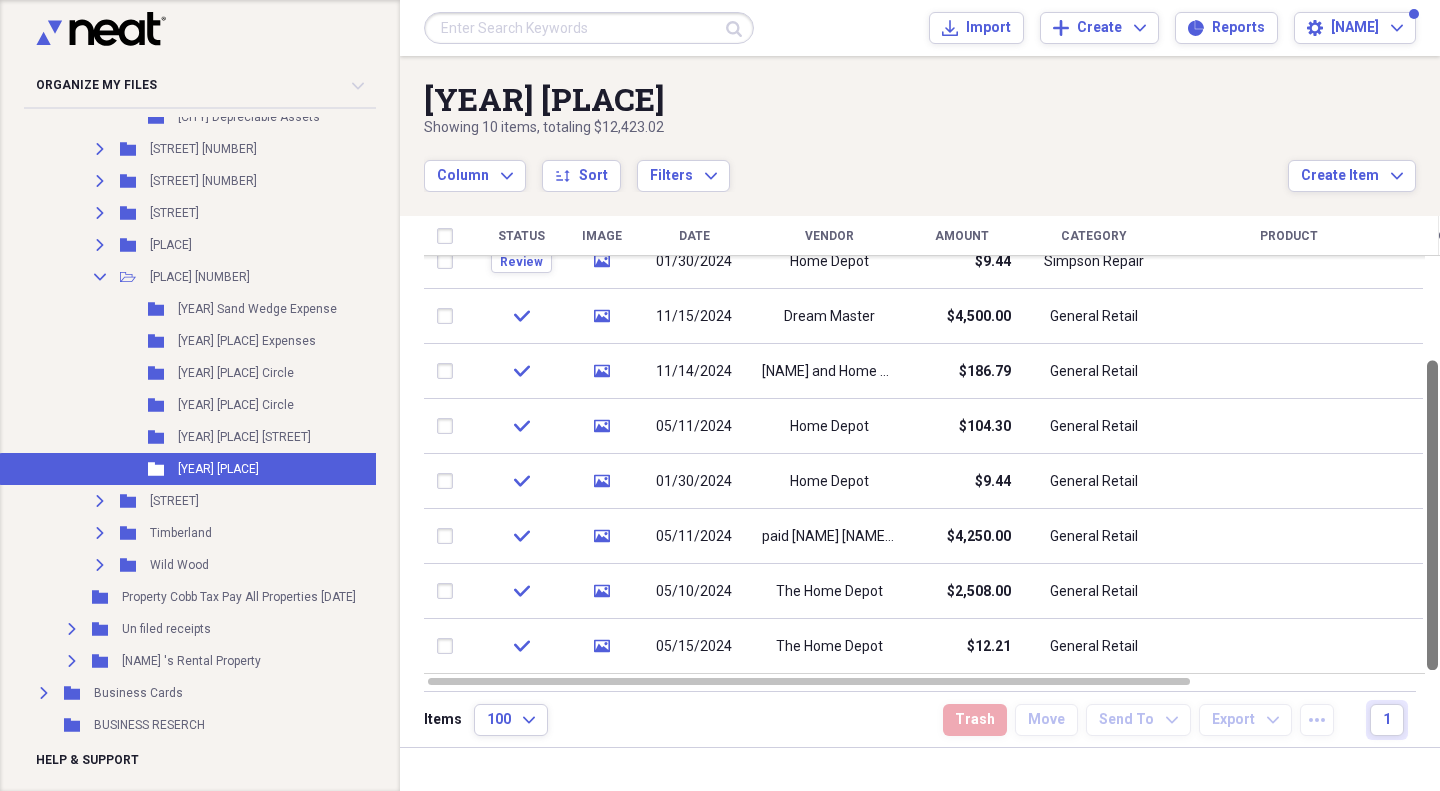 drag, startPoint x: 1429, startPoint y: 490, endPoint x: 1439, endPoint y: 690, distance: 200.24985 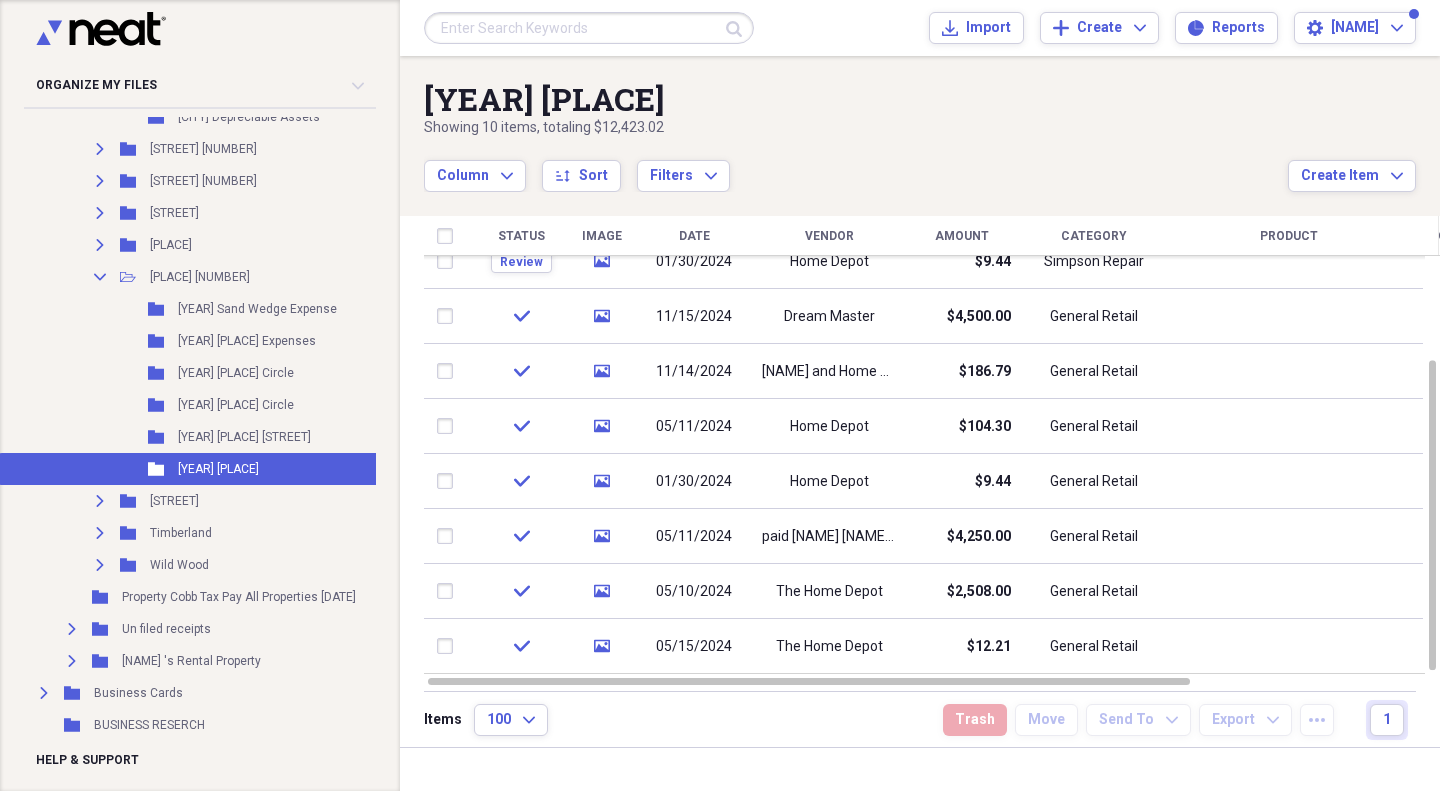 click on "Status Image Date Vendor Amount Category Product Source Billable Reimbursable check media [DATE] Bank of America [AMOUNT] [YEAR] [PLACE] Supplies Import Review media [DATE] Home Depot [AMOUNT] Simpson Repair Import Review media [DATE] Home Depot [AMOUNT] Simpson Repair Import check media [DATE] Dream Master [AMOUNT] General Retail Import check media [DATE] [NAME] and Home Depot [AMOUNT] General Retail Import check media [DATE] Home Depot [AMOUNT] General Retail Import check media [DATE] Home Depot [AMOUNT] General Retail Import check media [DATE] paid [NAME] [NAME] for [PLACE] Roof [AMOUNT] General Retail Import check media [DATE] The Home Depot [AMOUNT] General Retail Import check media [DATE] The Home Depot [AMOUNT] General Retail Import" at bounding box center (932, 453) 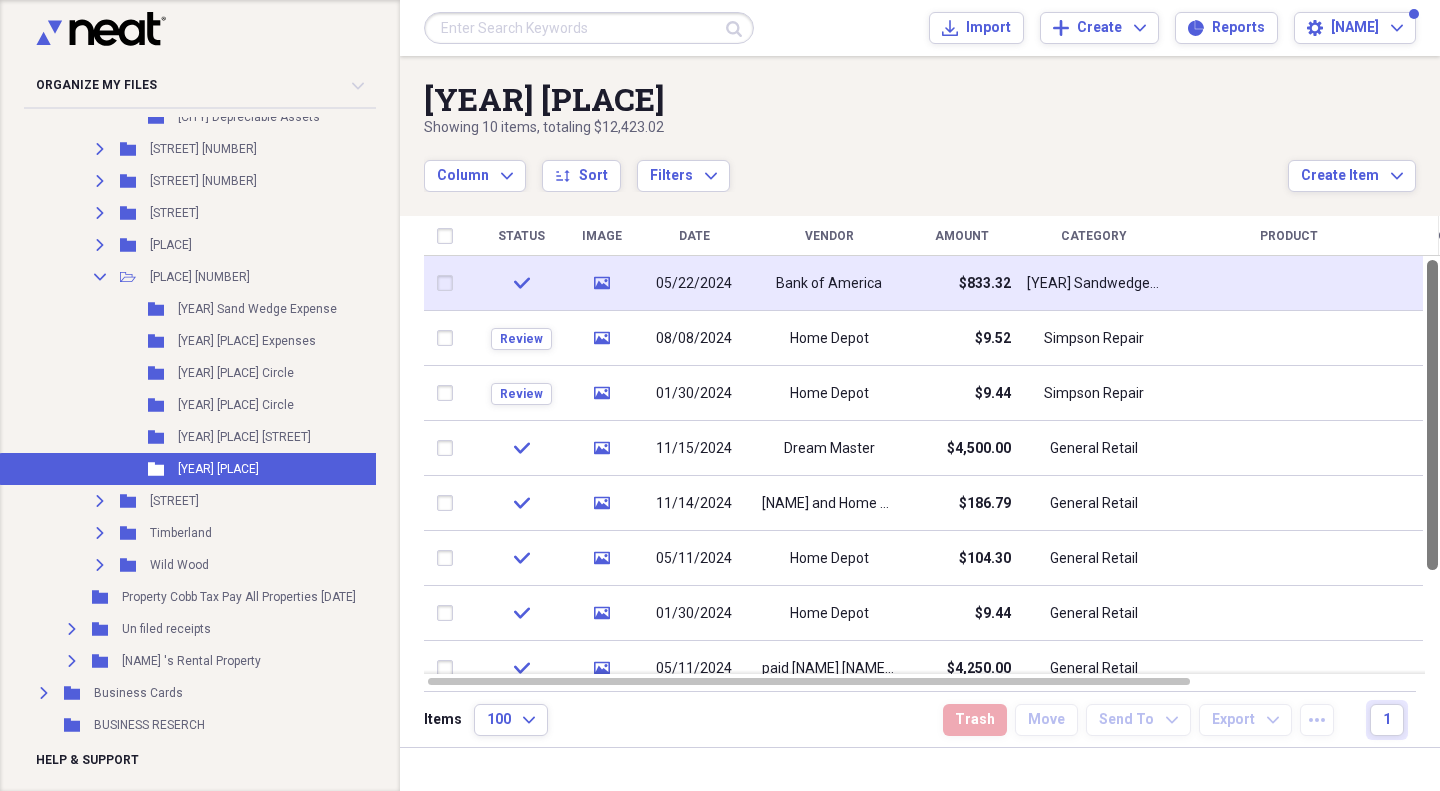 drag, startPoint x: 1431, startPoint y: 592, endPoint x: 1422, endPoint y: 300, distance: 292.13867 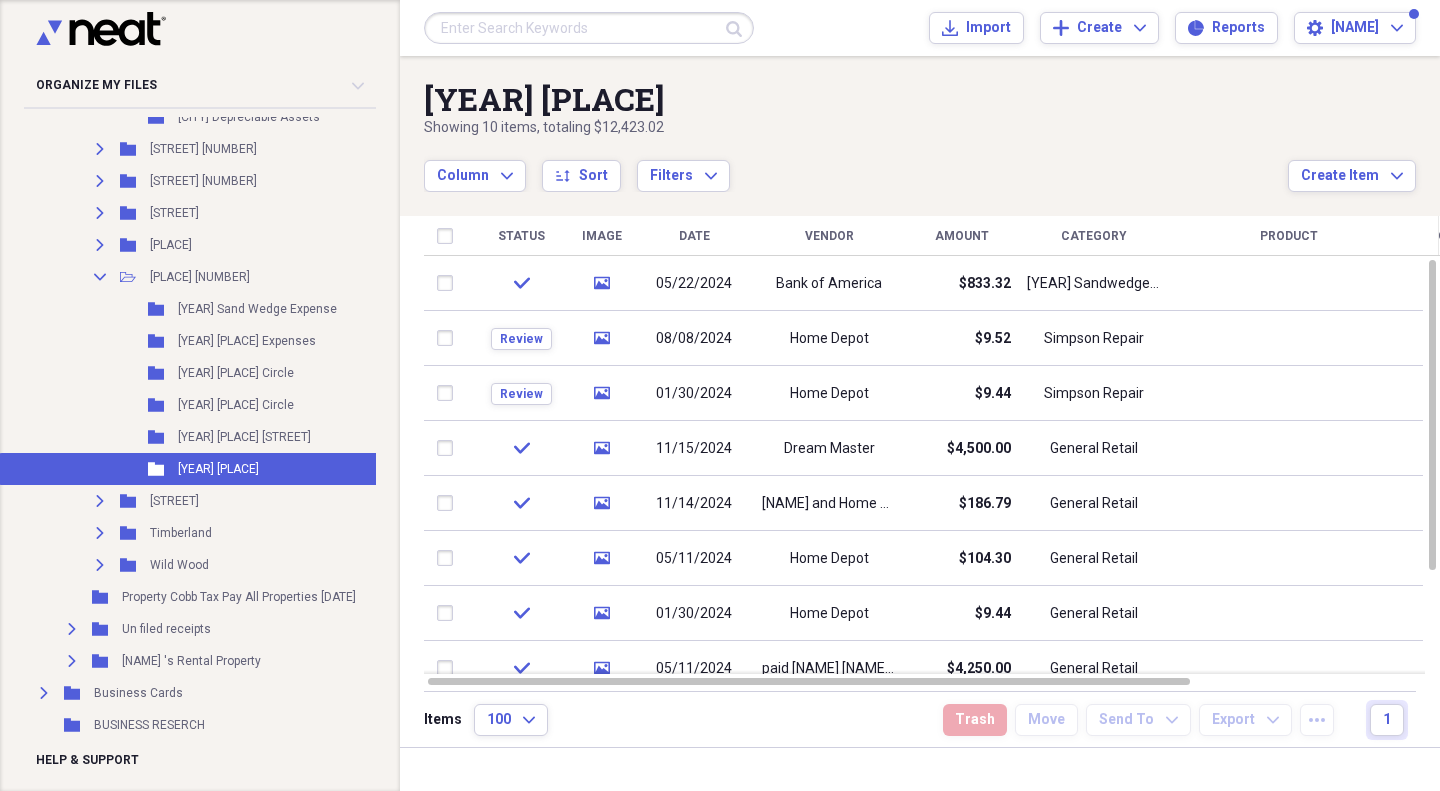 click on "Date" at bounding box center [694, 236] 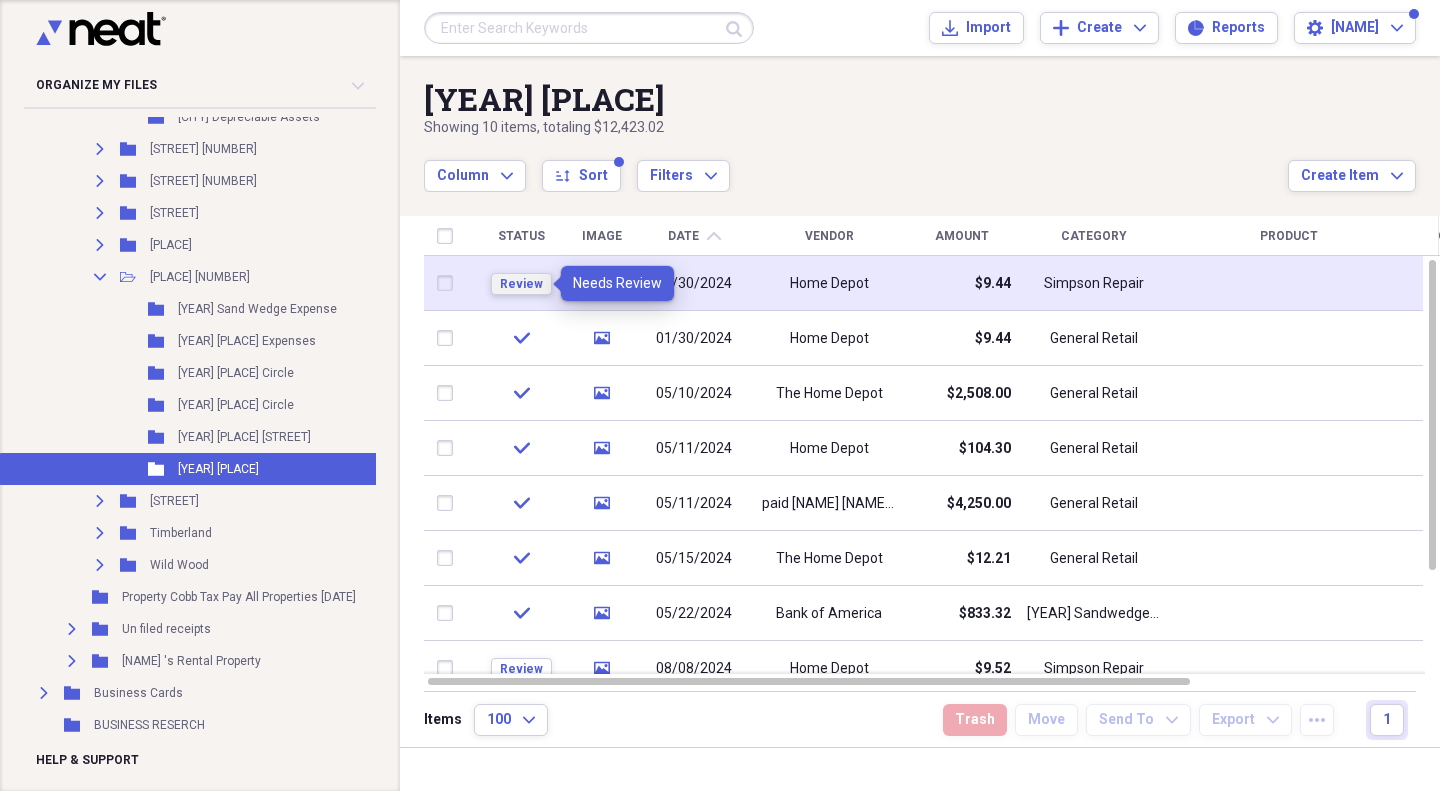 click on "Review" at bounding box center [521, 284] 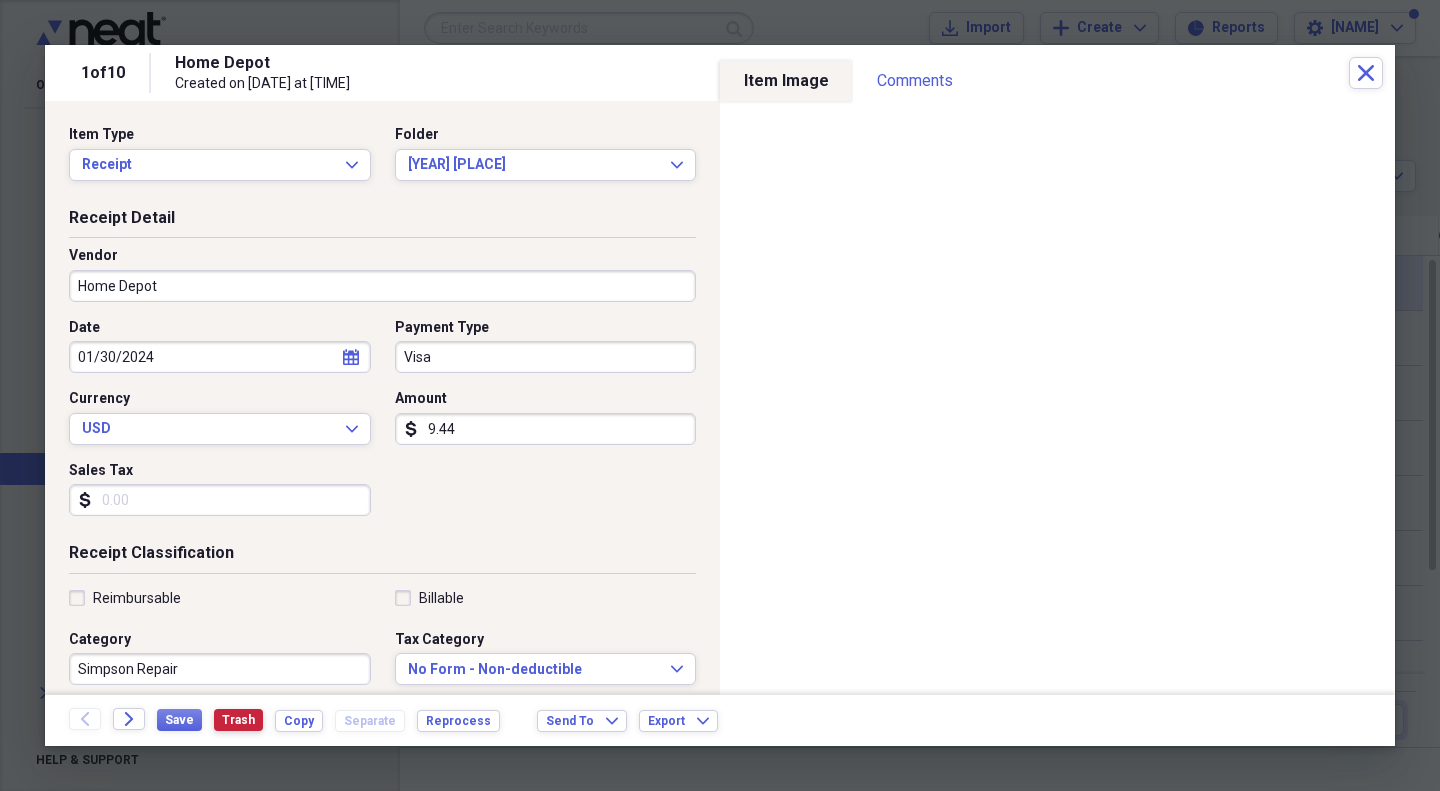 click on "Trash" at bounding box center (238, 720) 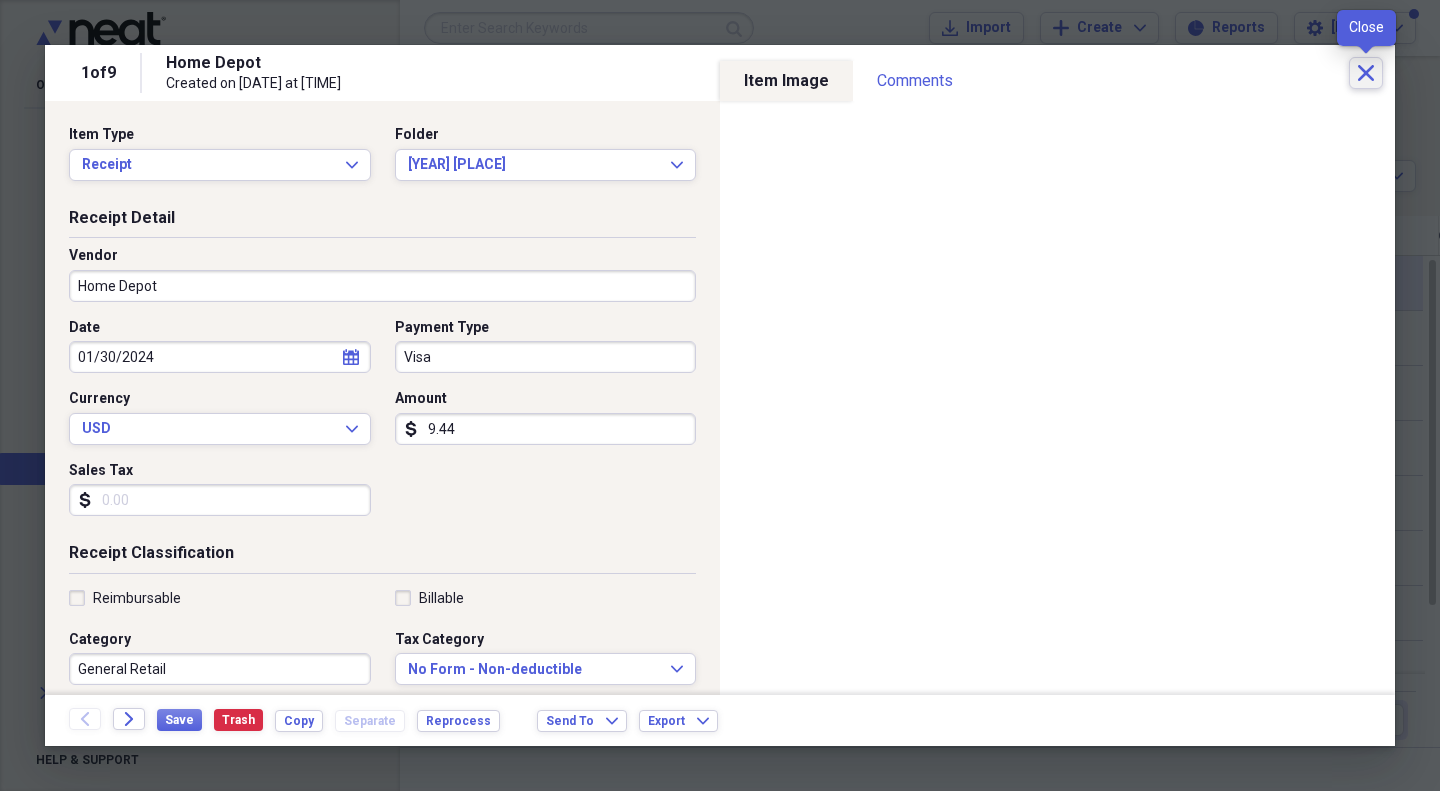click on "Close" at bounding box center [1366, 73] 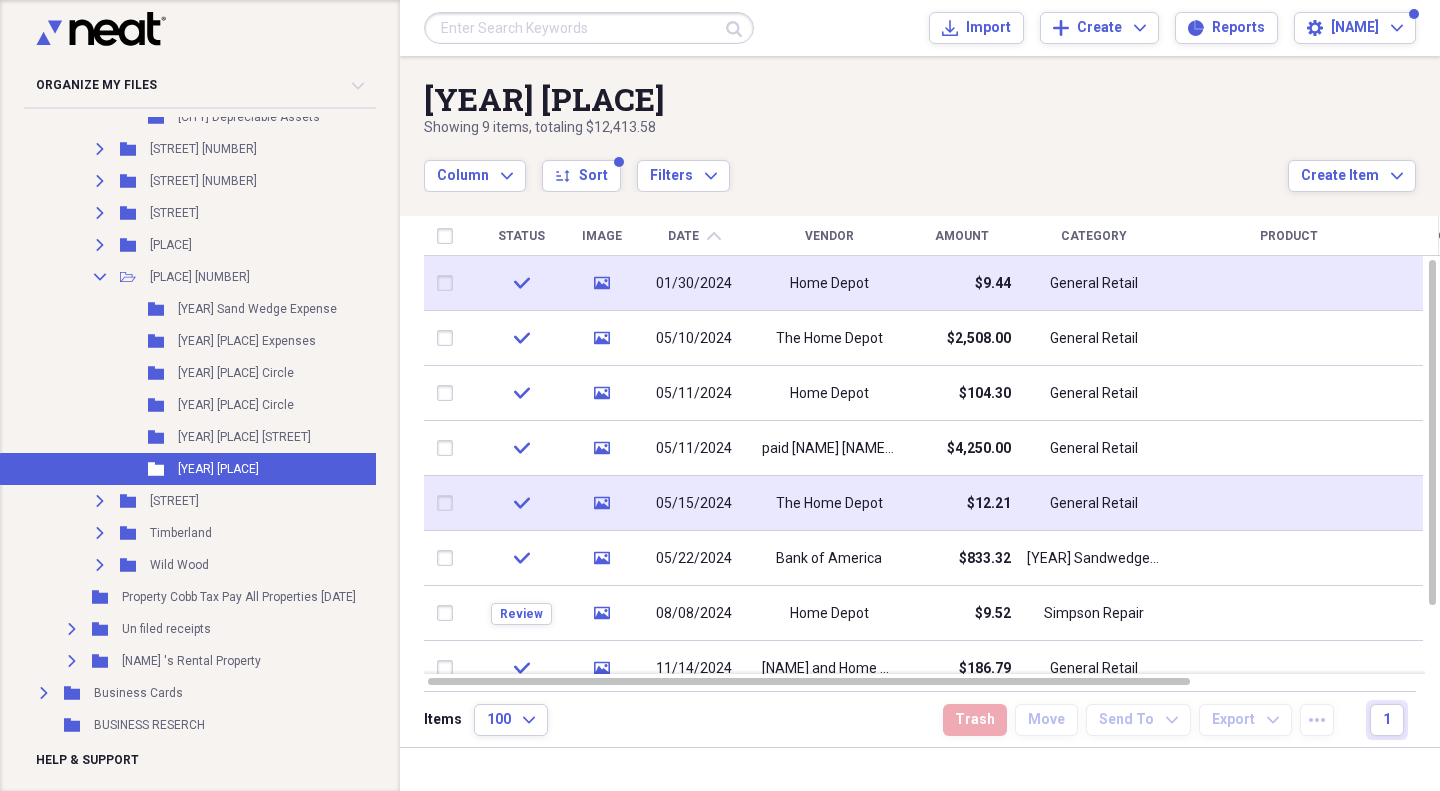 click on "The Home Depot" at bounding box center (829, 503) 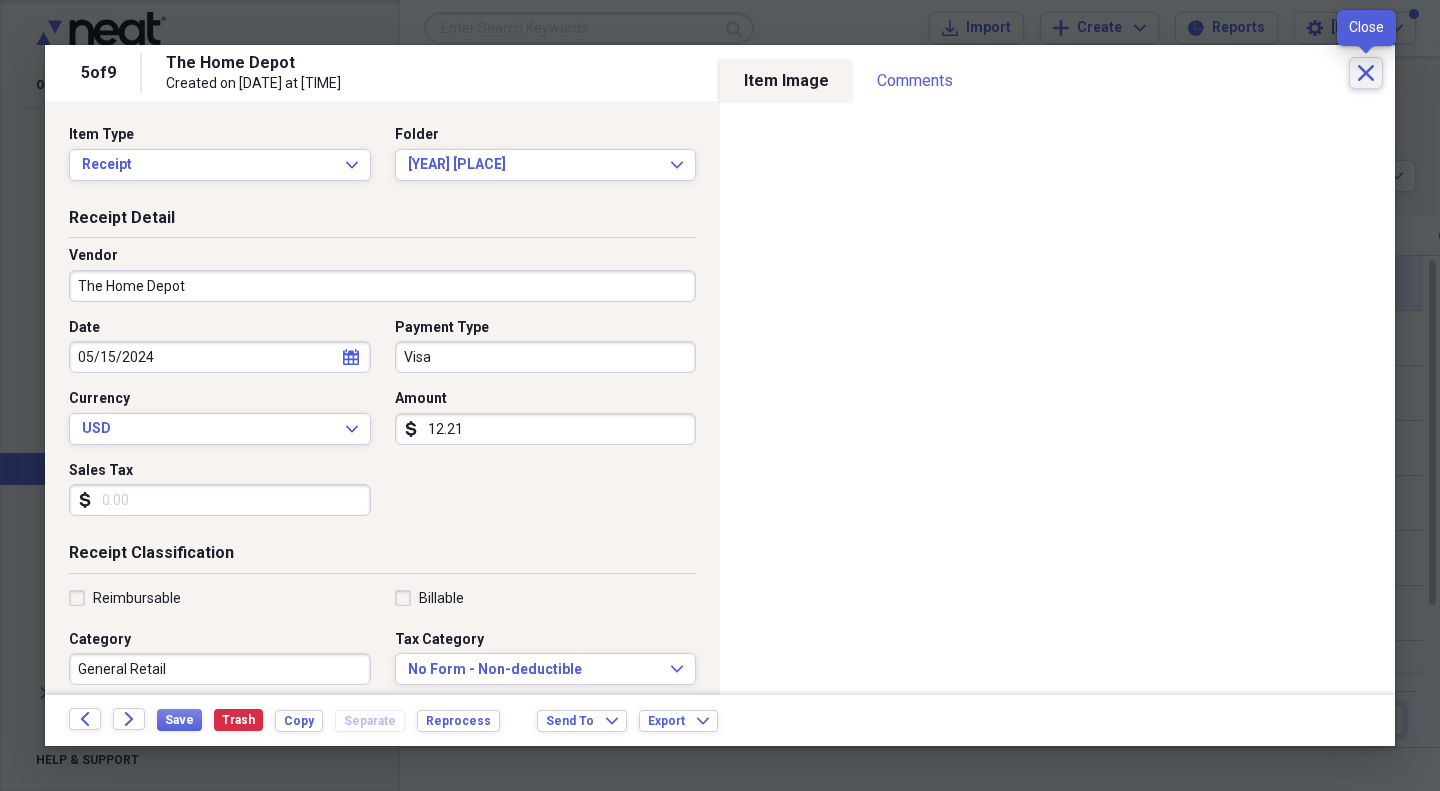 click on "Close" at bounding box center (1366, 73) 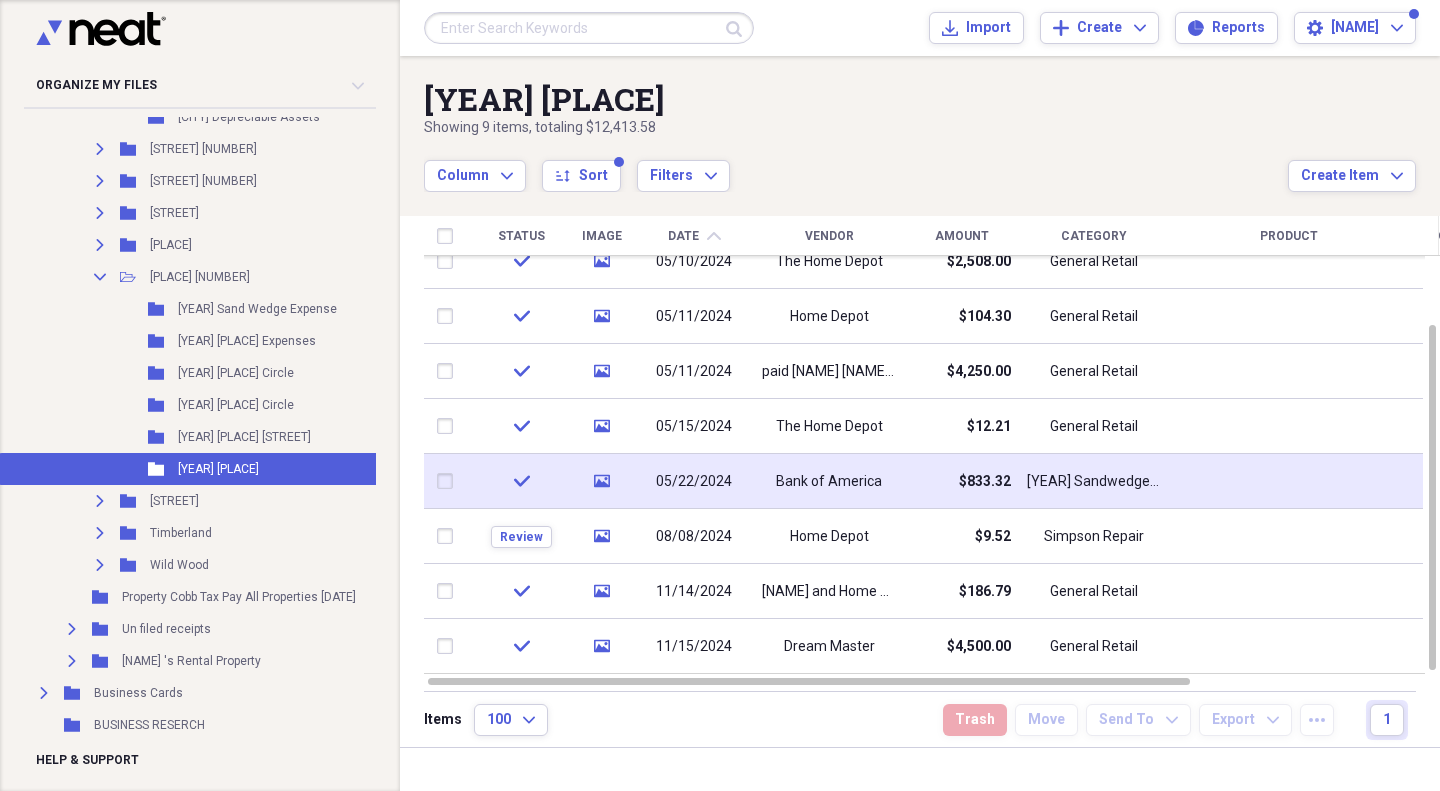 click on "Bank of America" at bounding box center [829, 481] 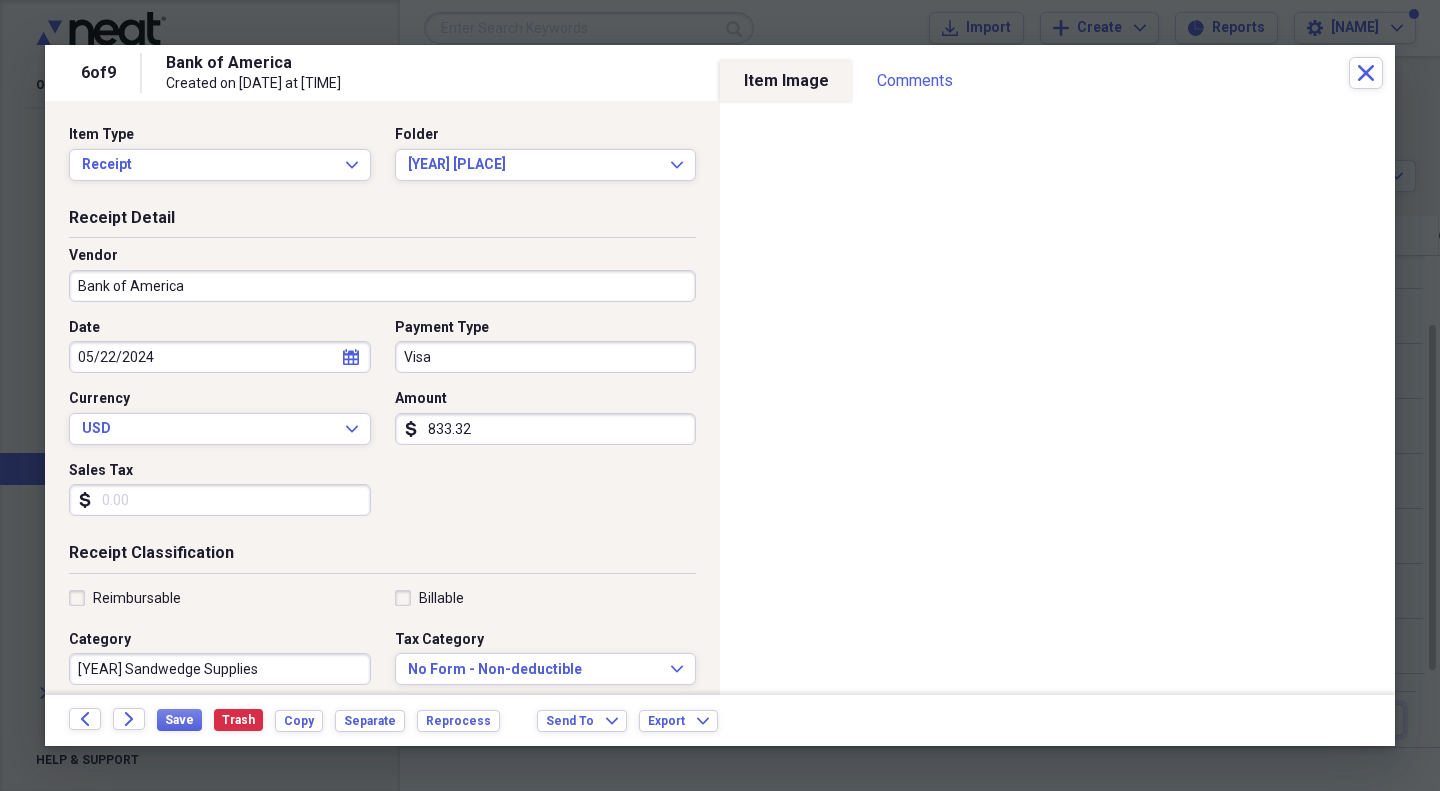 click on "833.32" at bounding box center (546, 429) 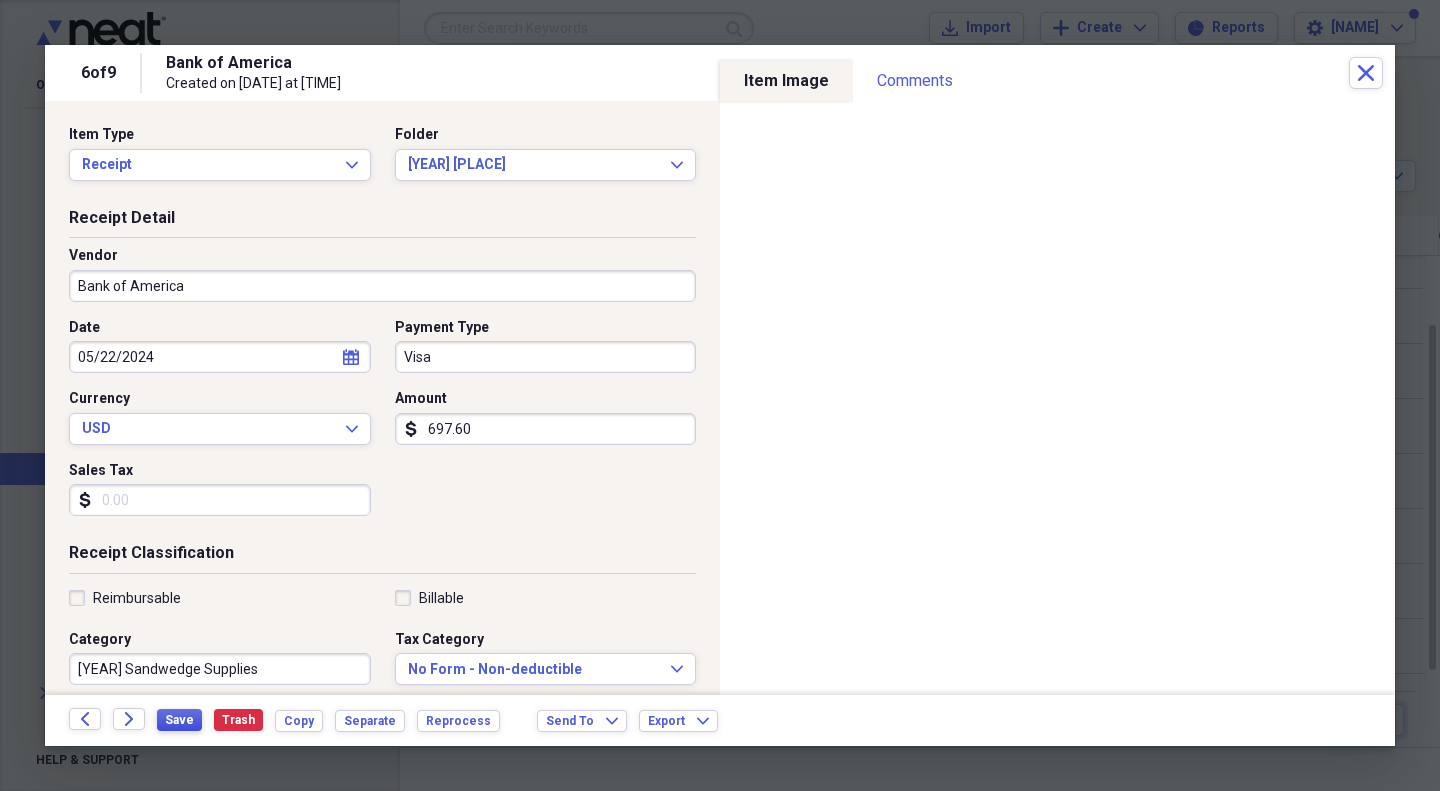 type on "697.60" 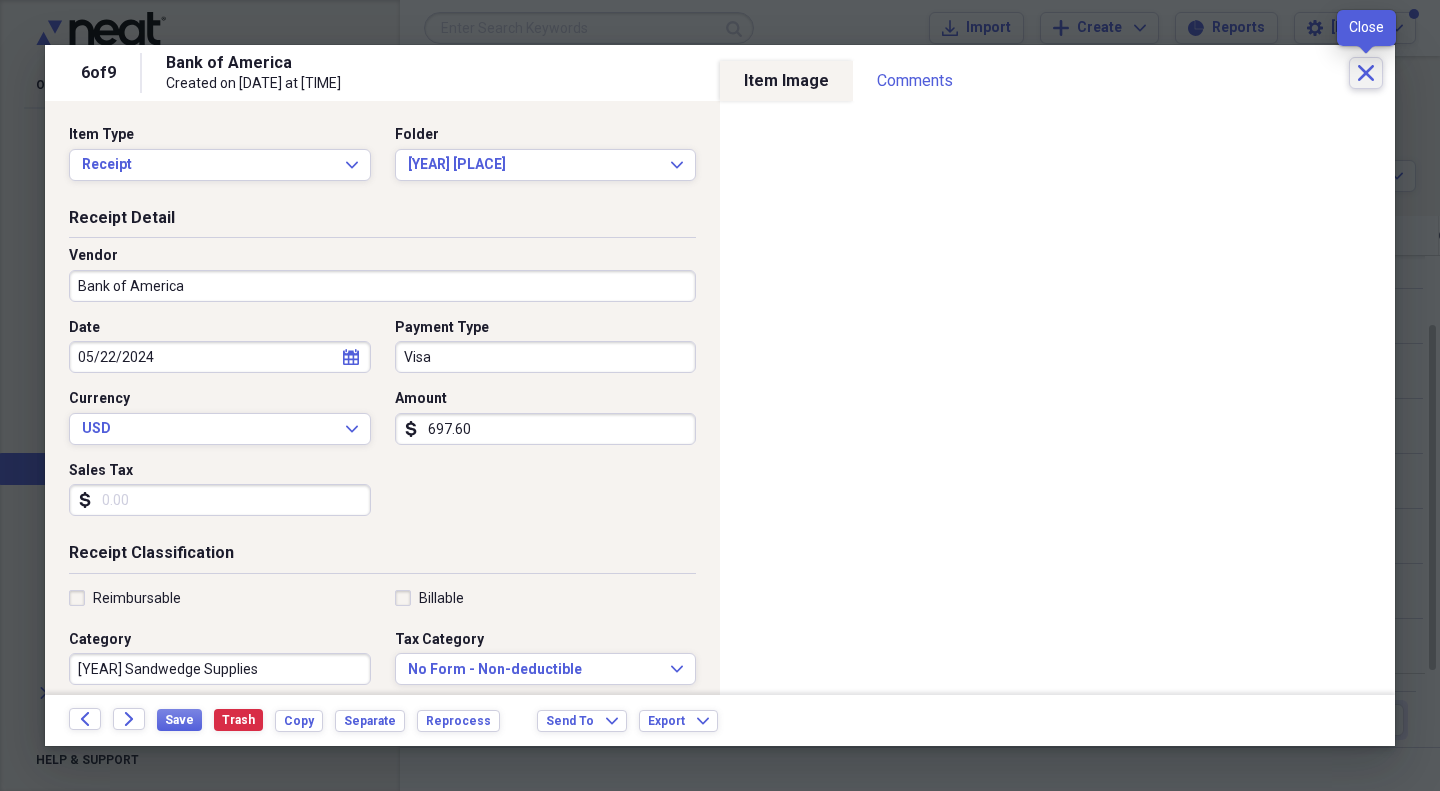 click on "Close" 